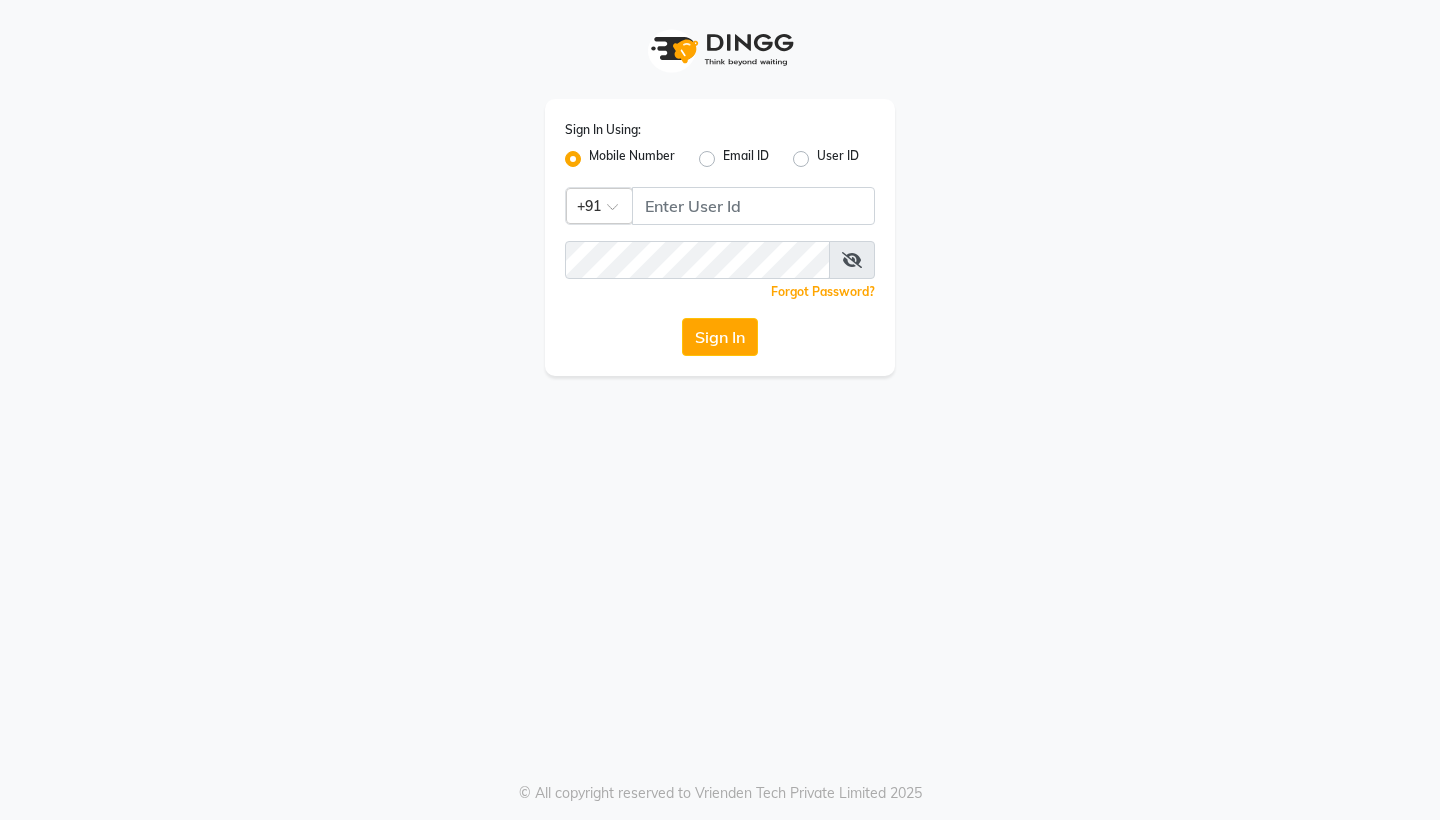 scroll, scrollTop: 0, scrollLeft: 0, axis: both 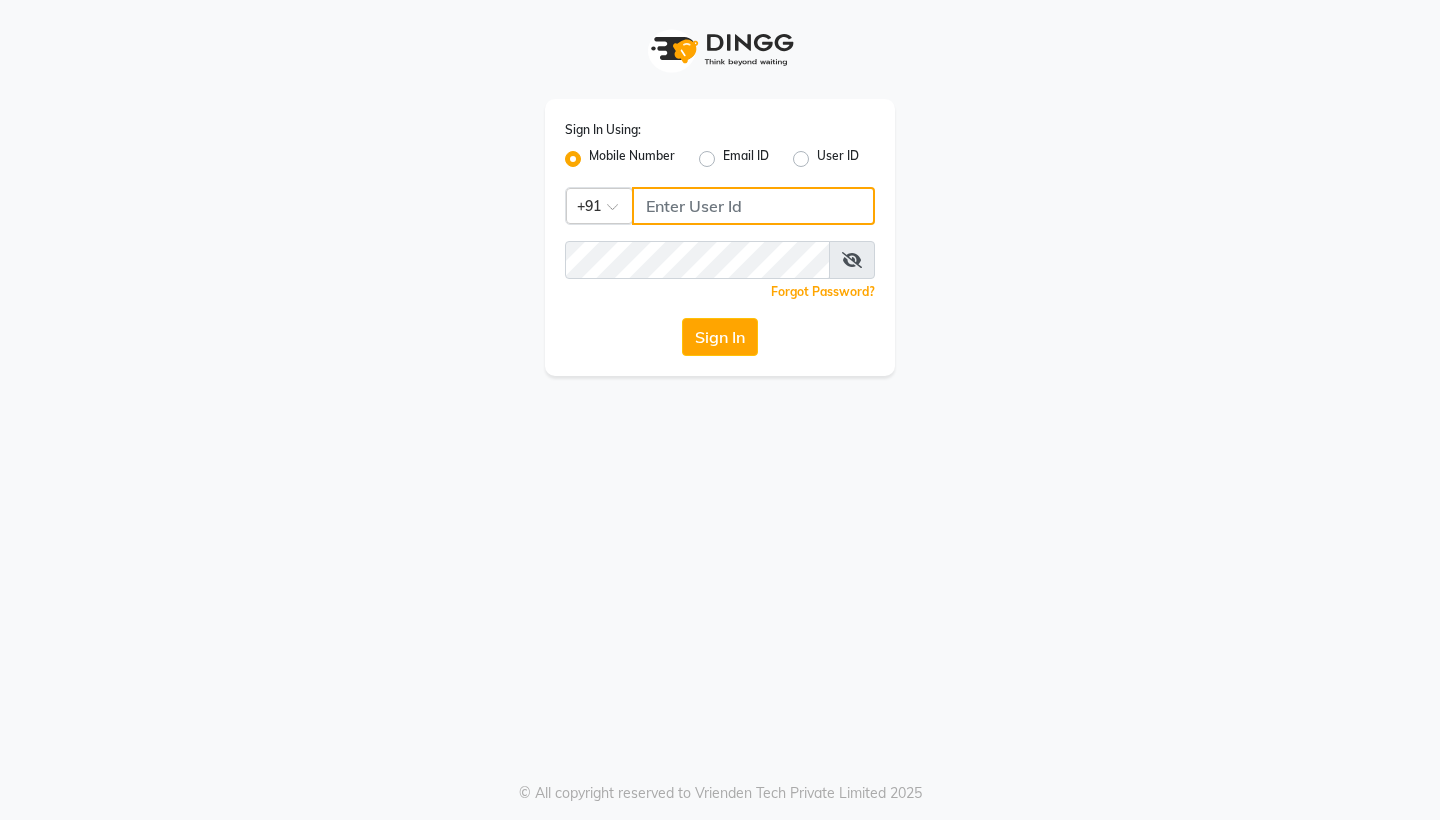 type on "[PHONE]" 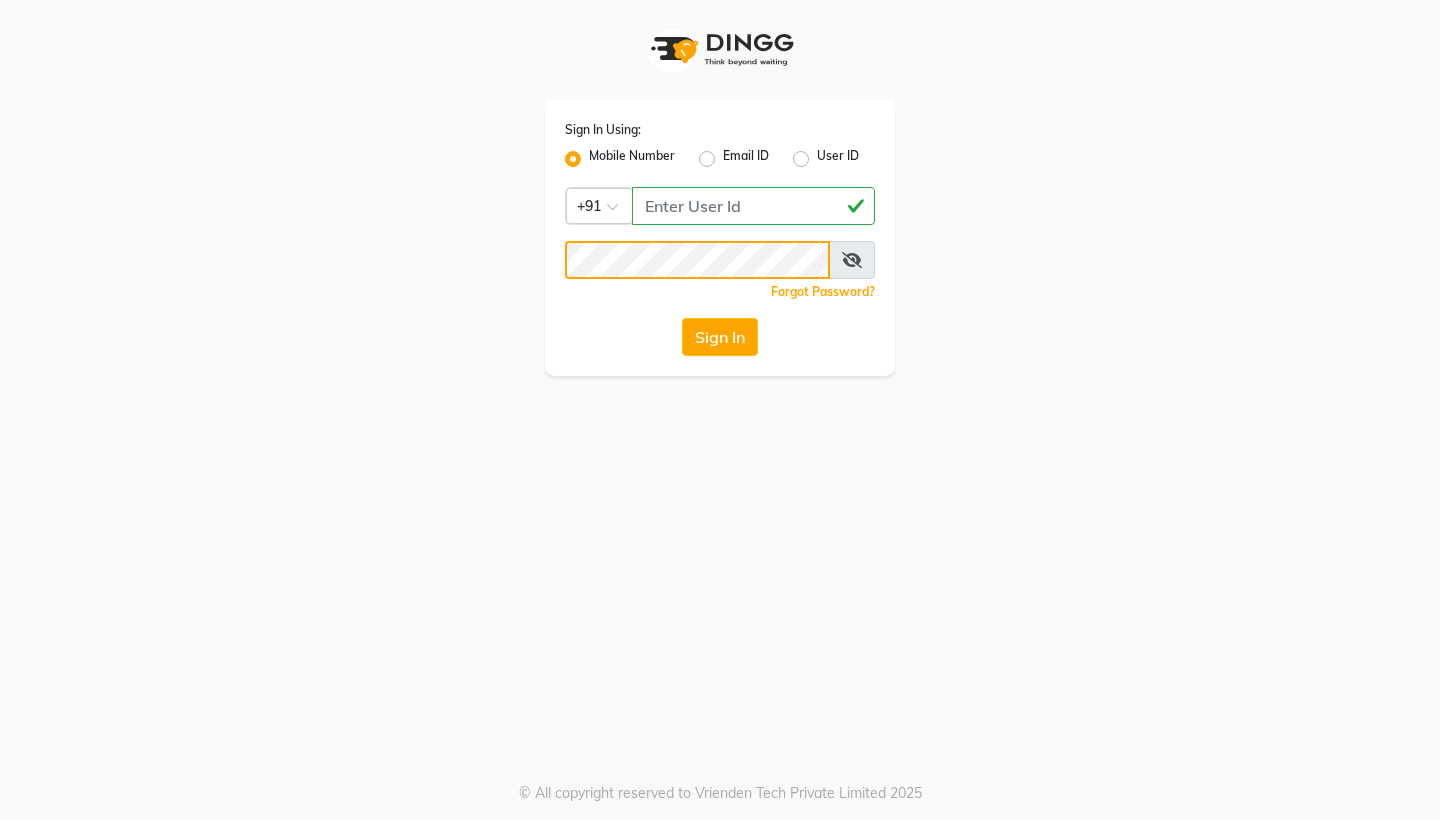 click on "Sign In" 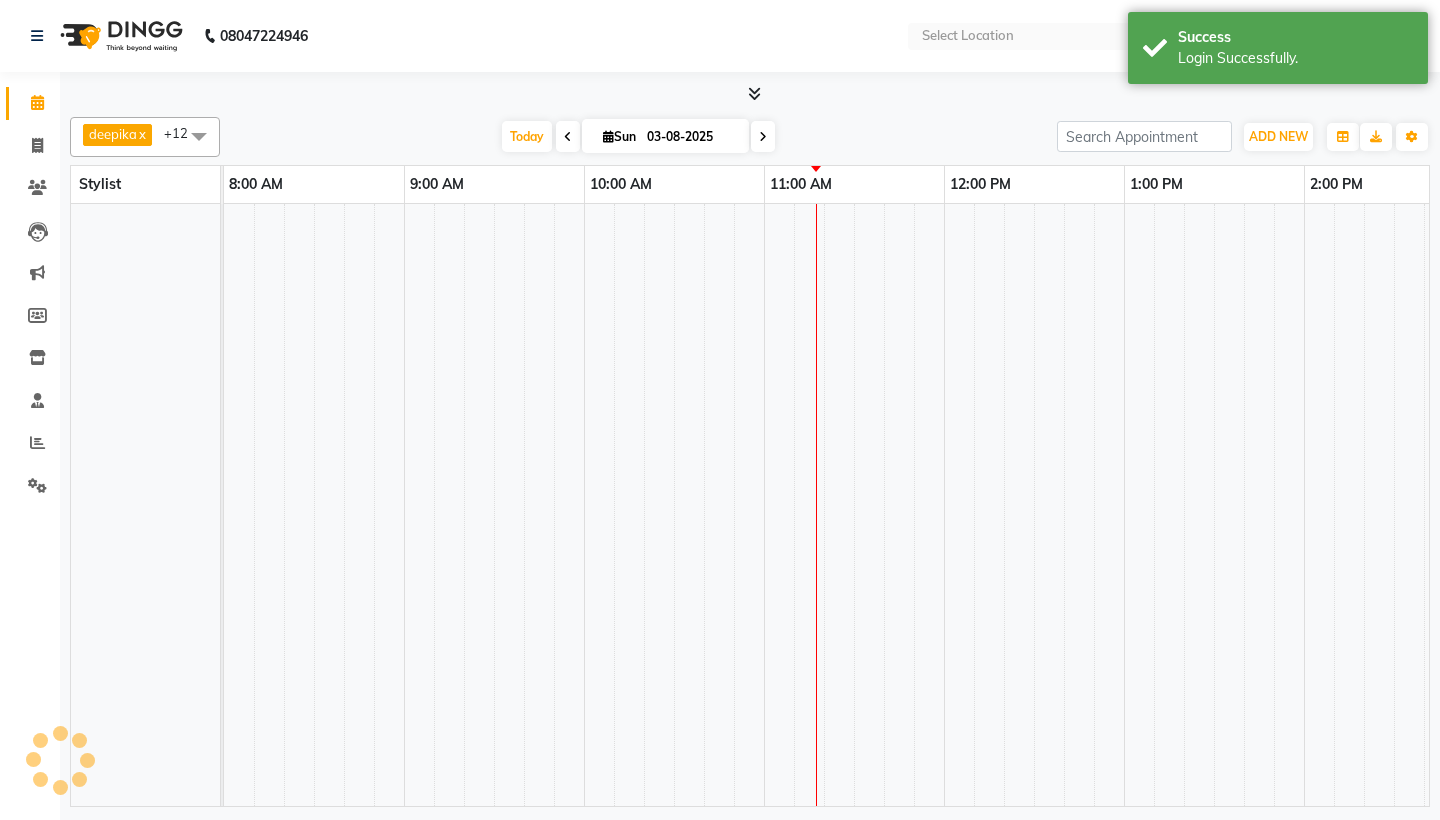 select on "en" 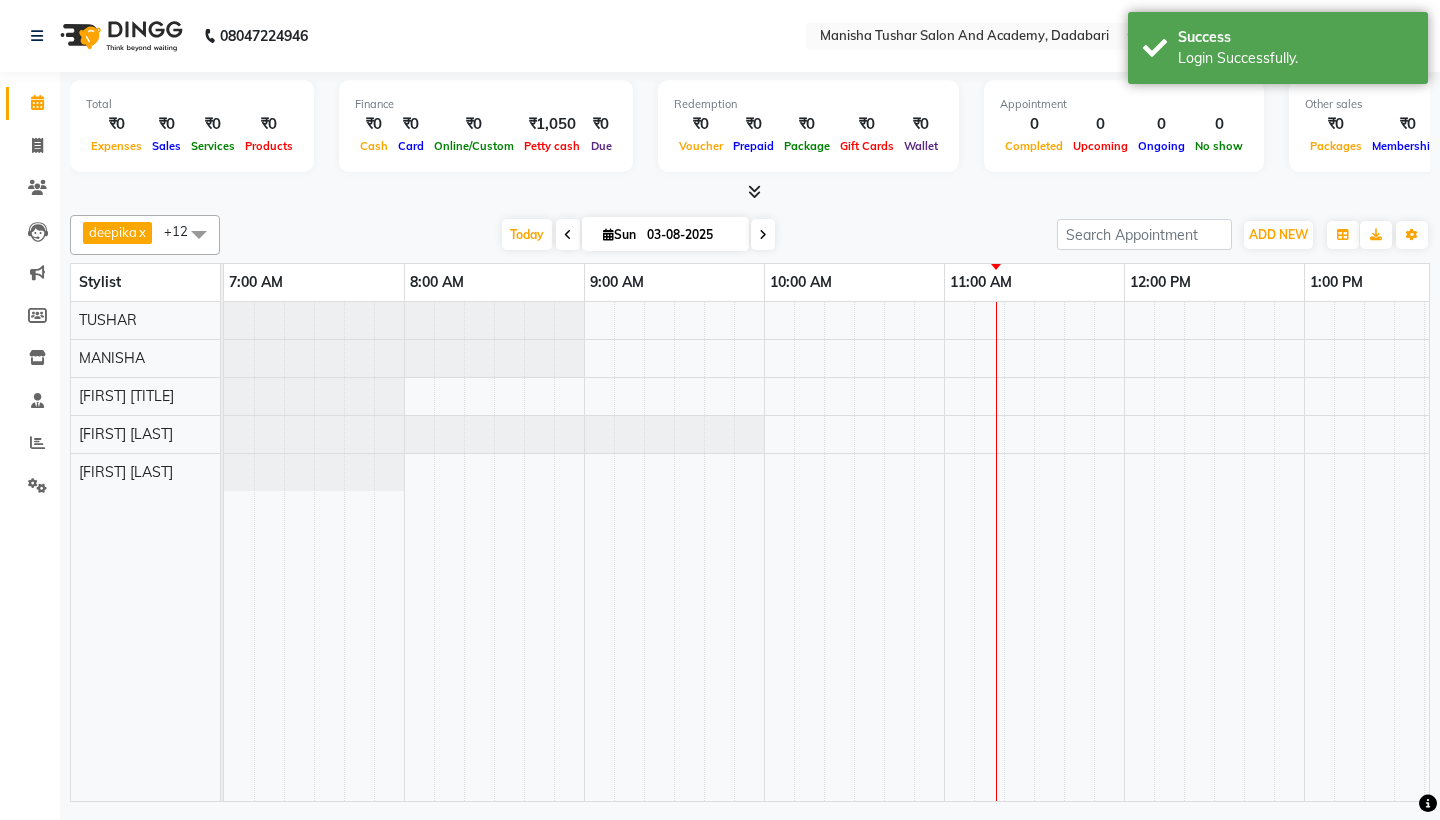 scroll, scrollTop: 0, scrollLeft: 0, axis: both 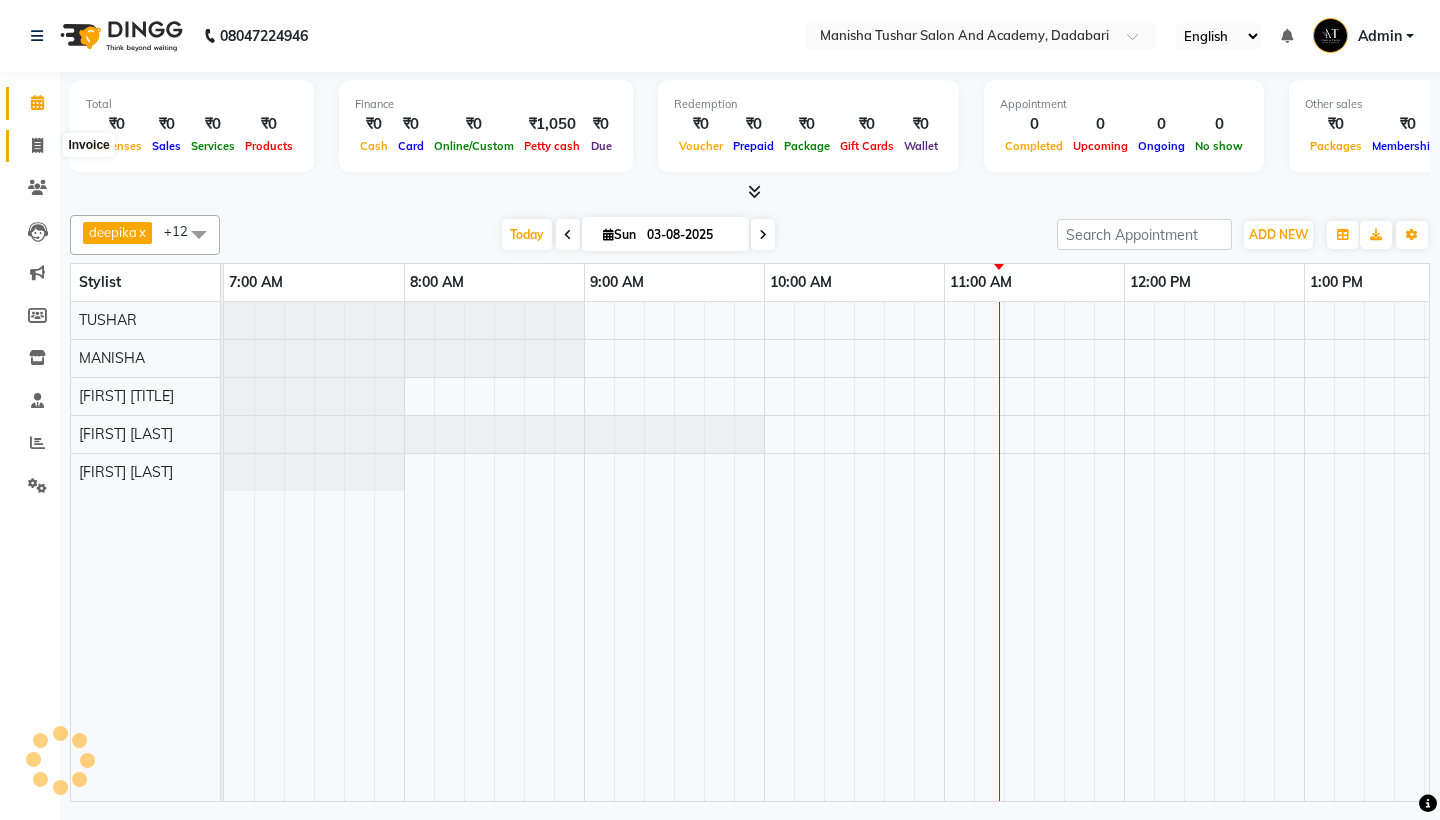 click 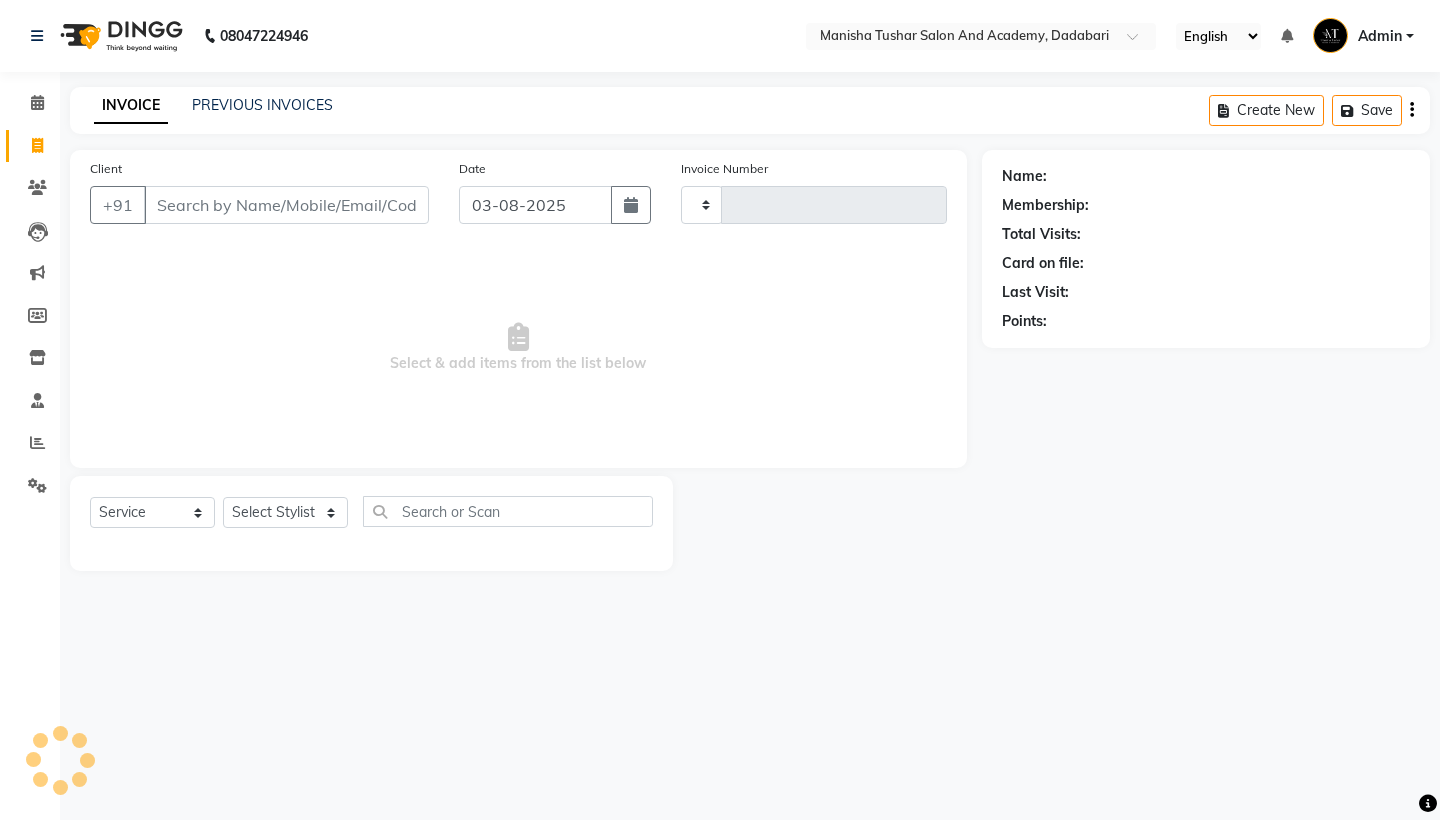 type on "0517" 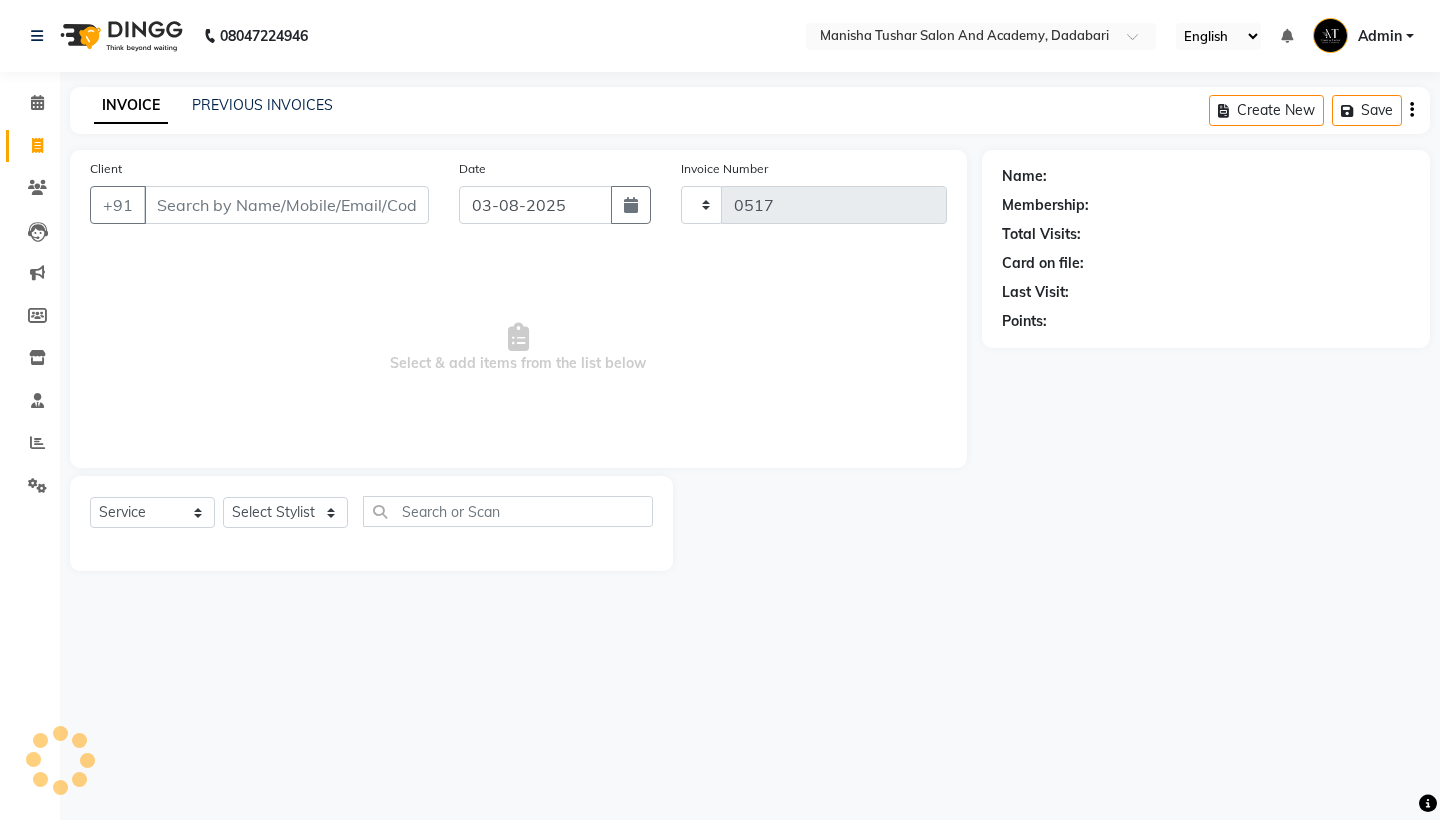 select on "6453" 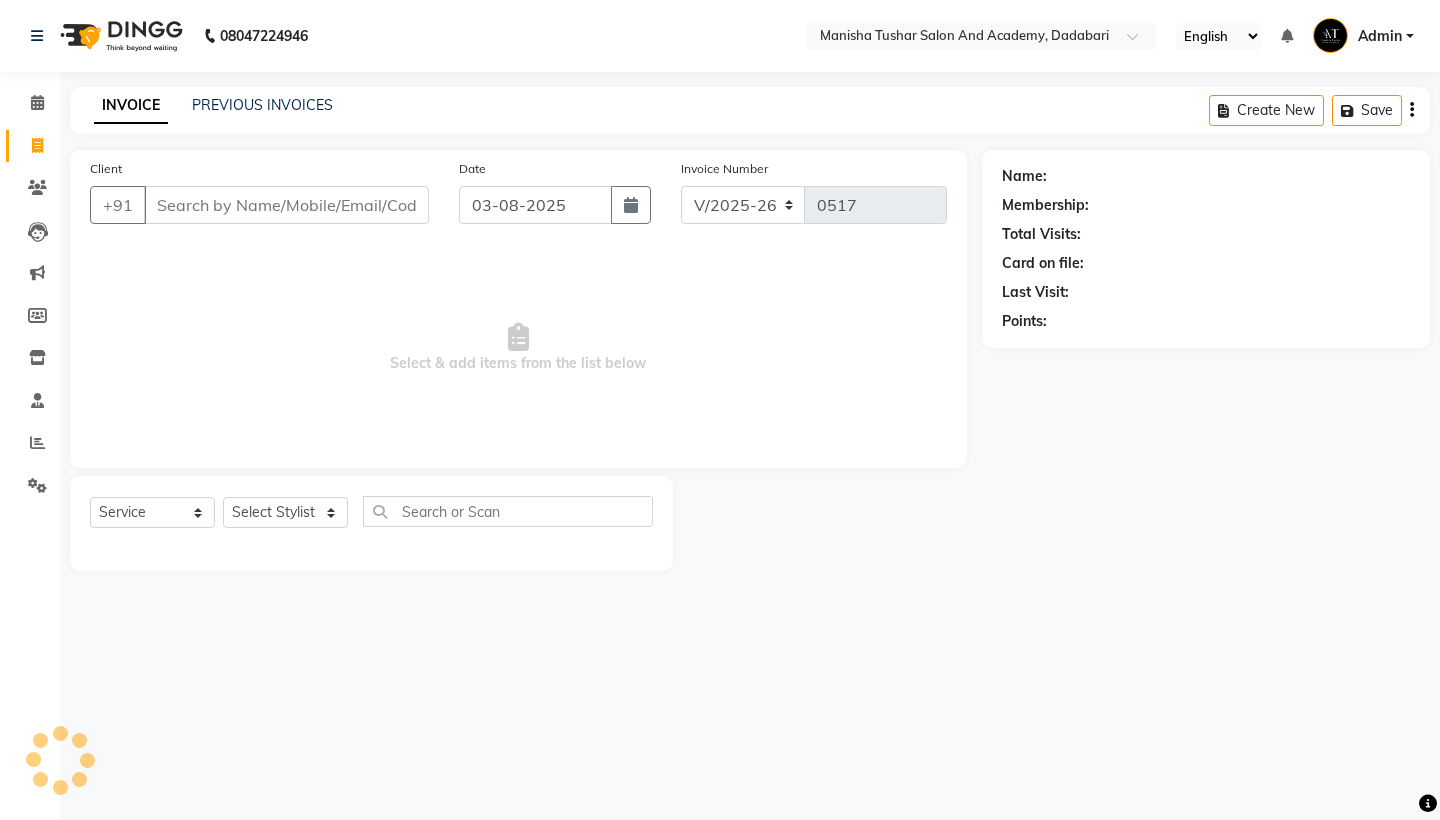 click on "Client" at bounding box center (286, 205) 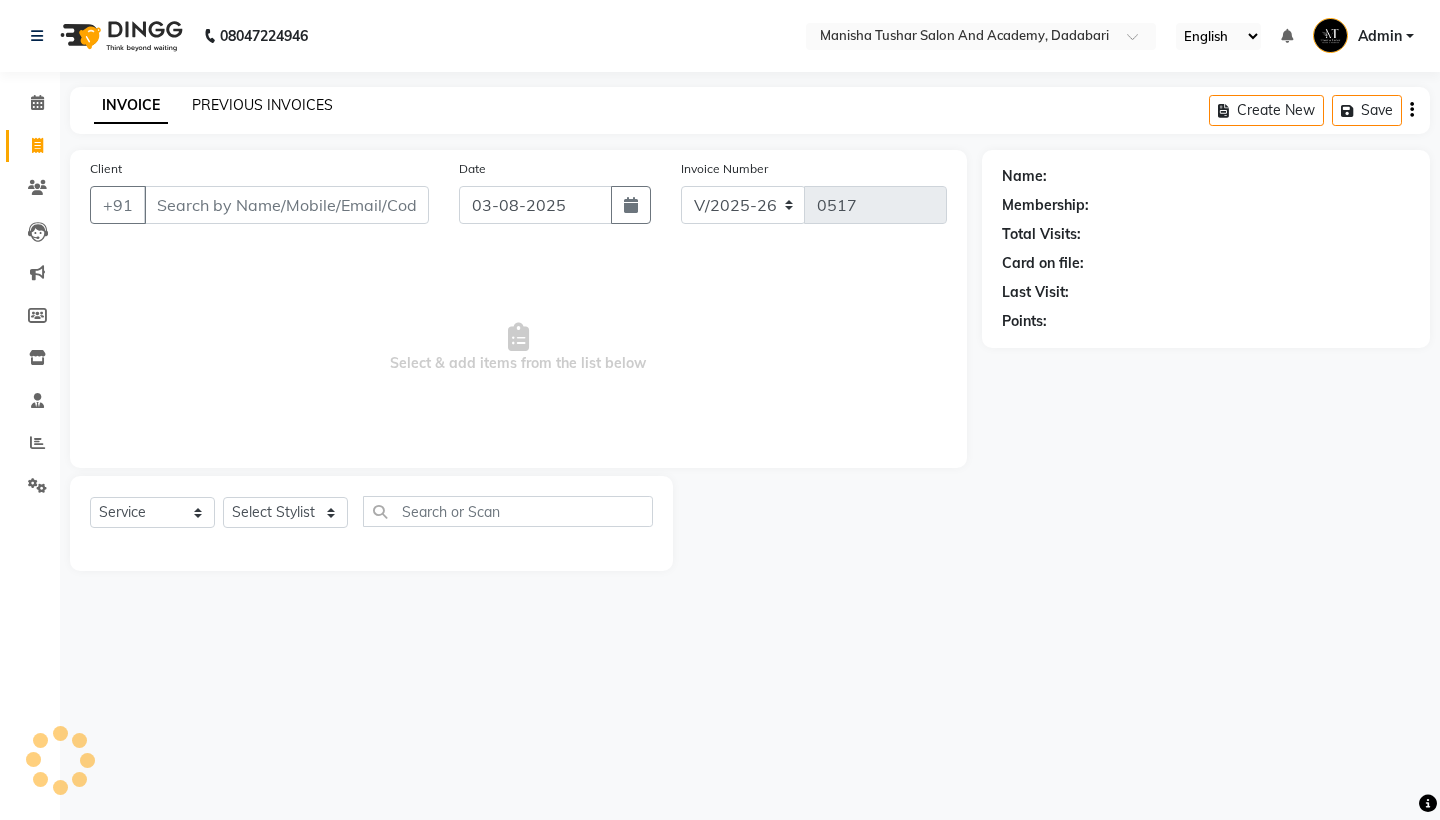 click on "PREVIOUS INVOICES" 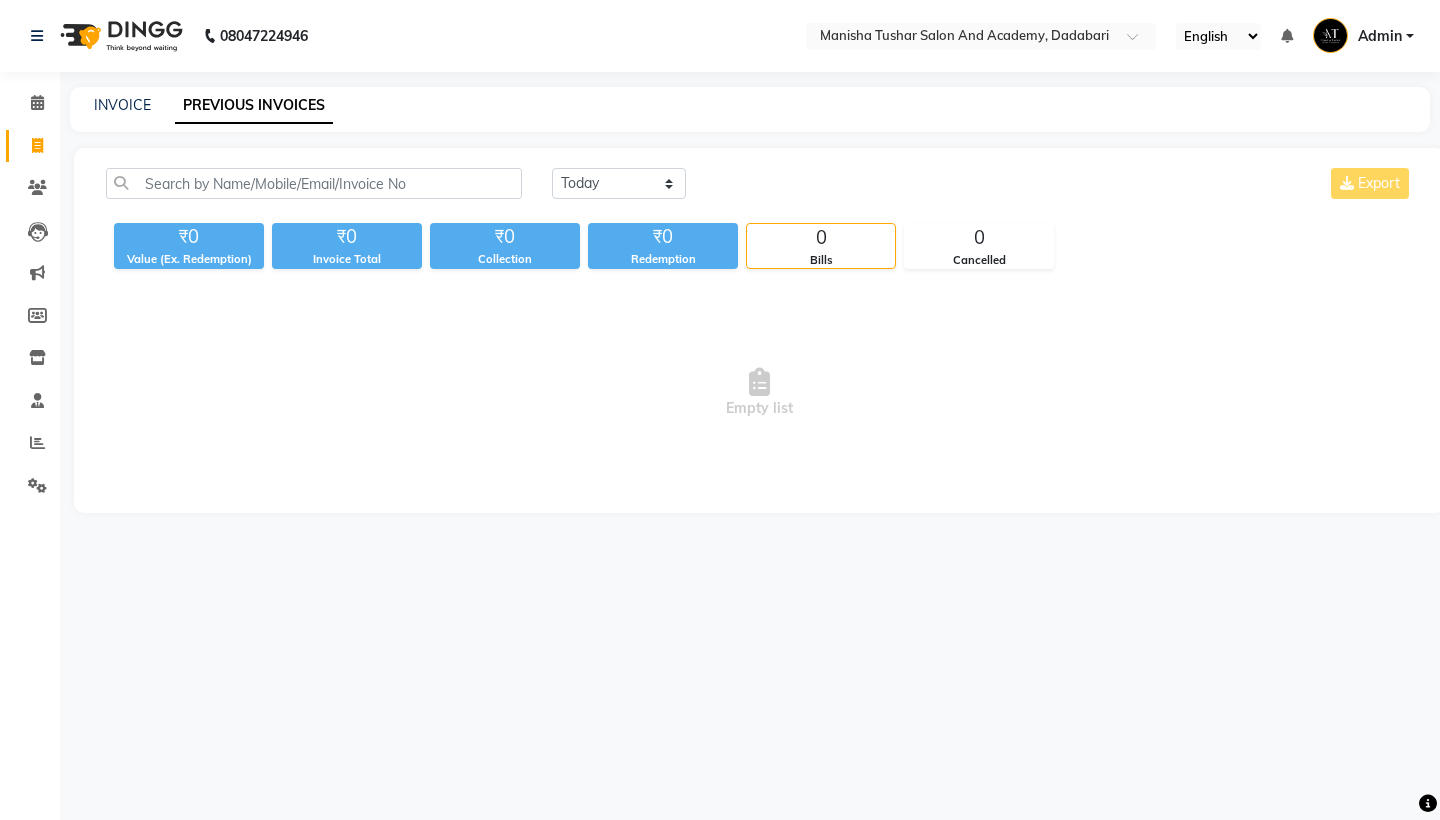 click on "Today Yesterday Custom Range Export" 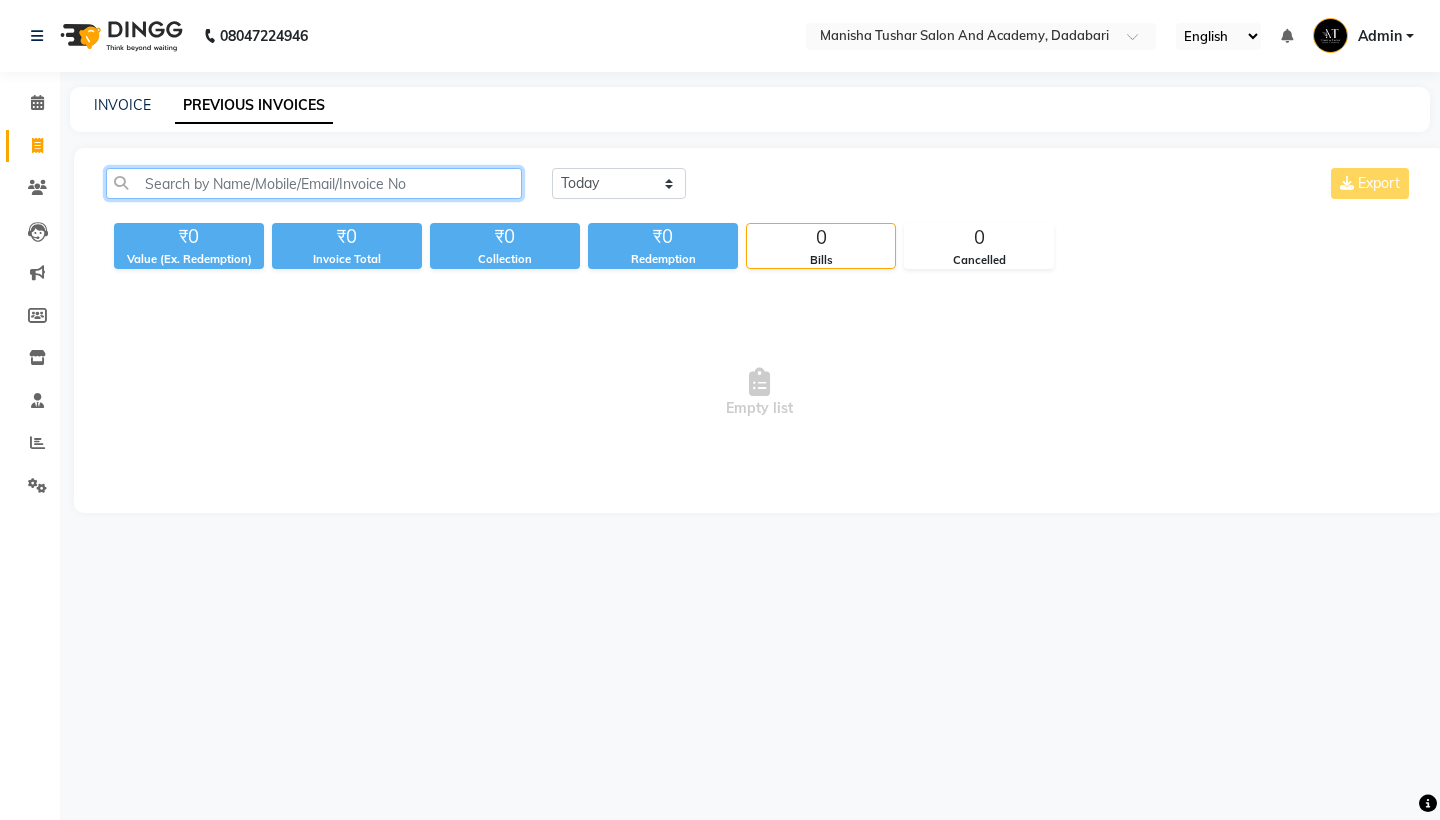click 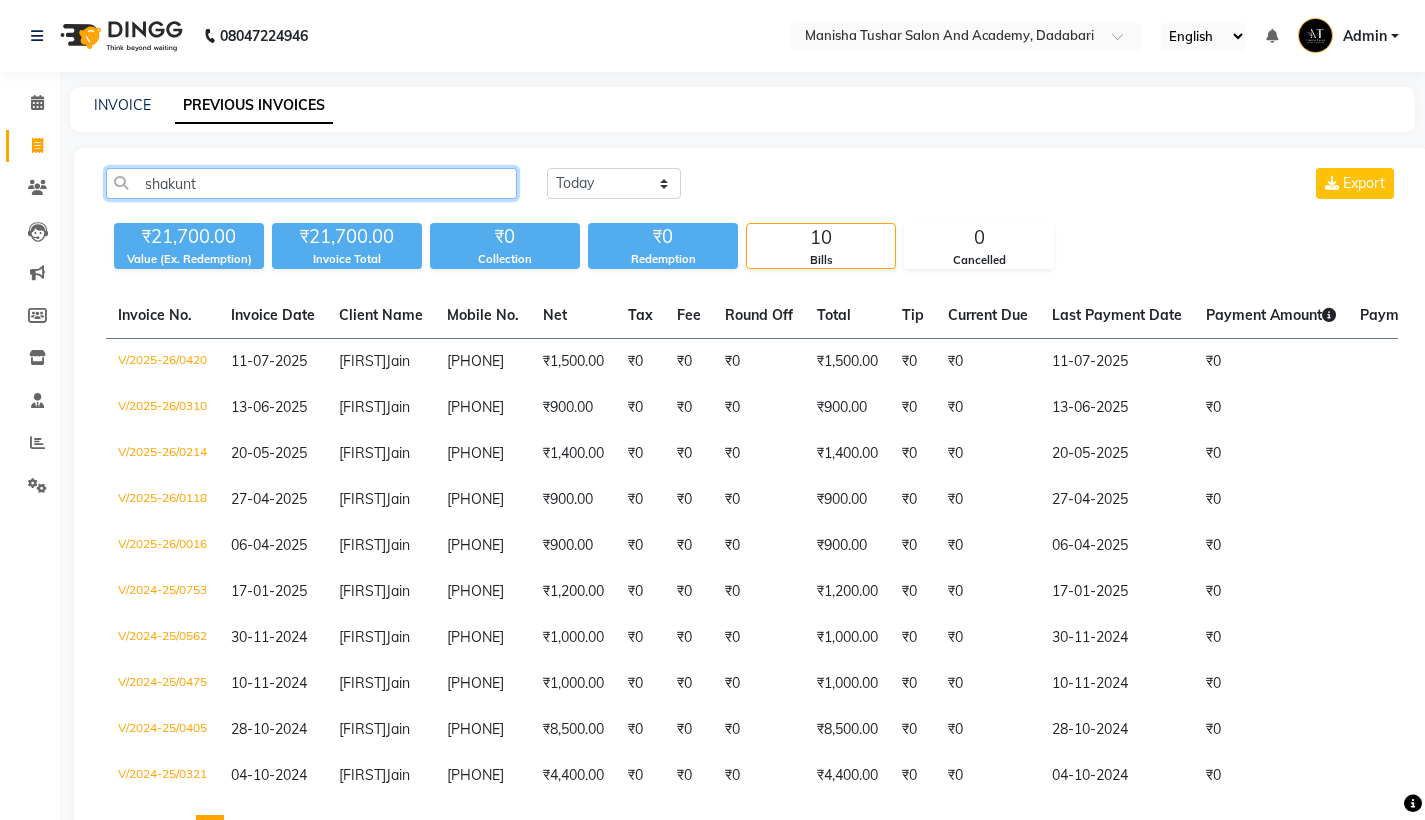 type on "shaking" 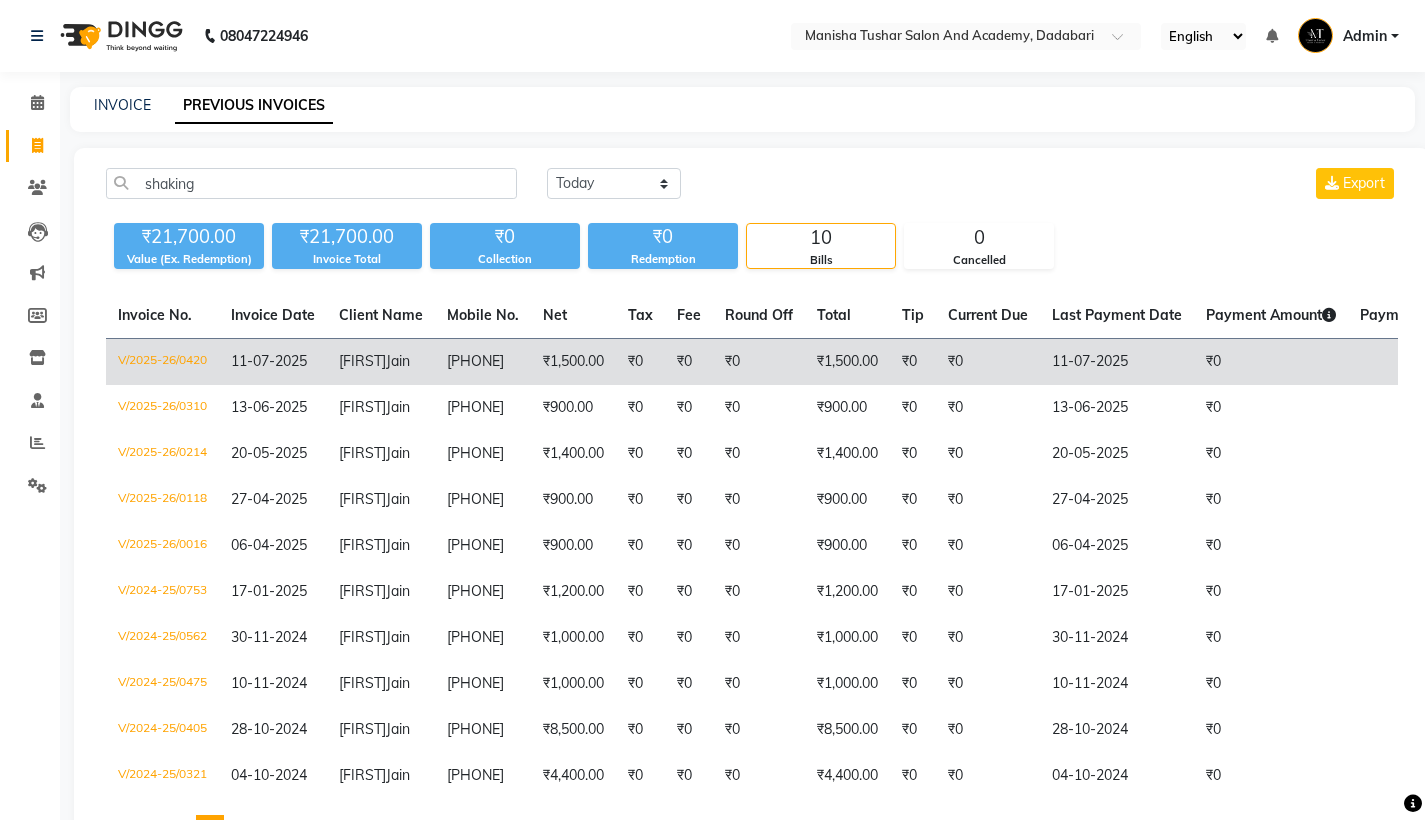 drag, startPoint x: 322, startPoint y: 185, endPoint x: 415, endPoint y: 360, distance: 198.17668 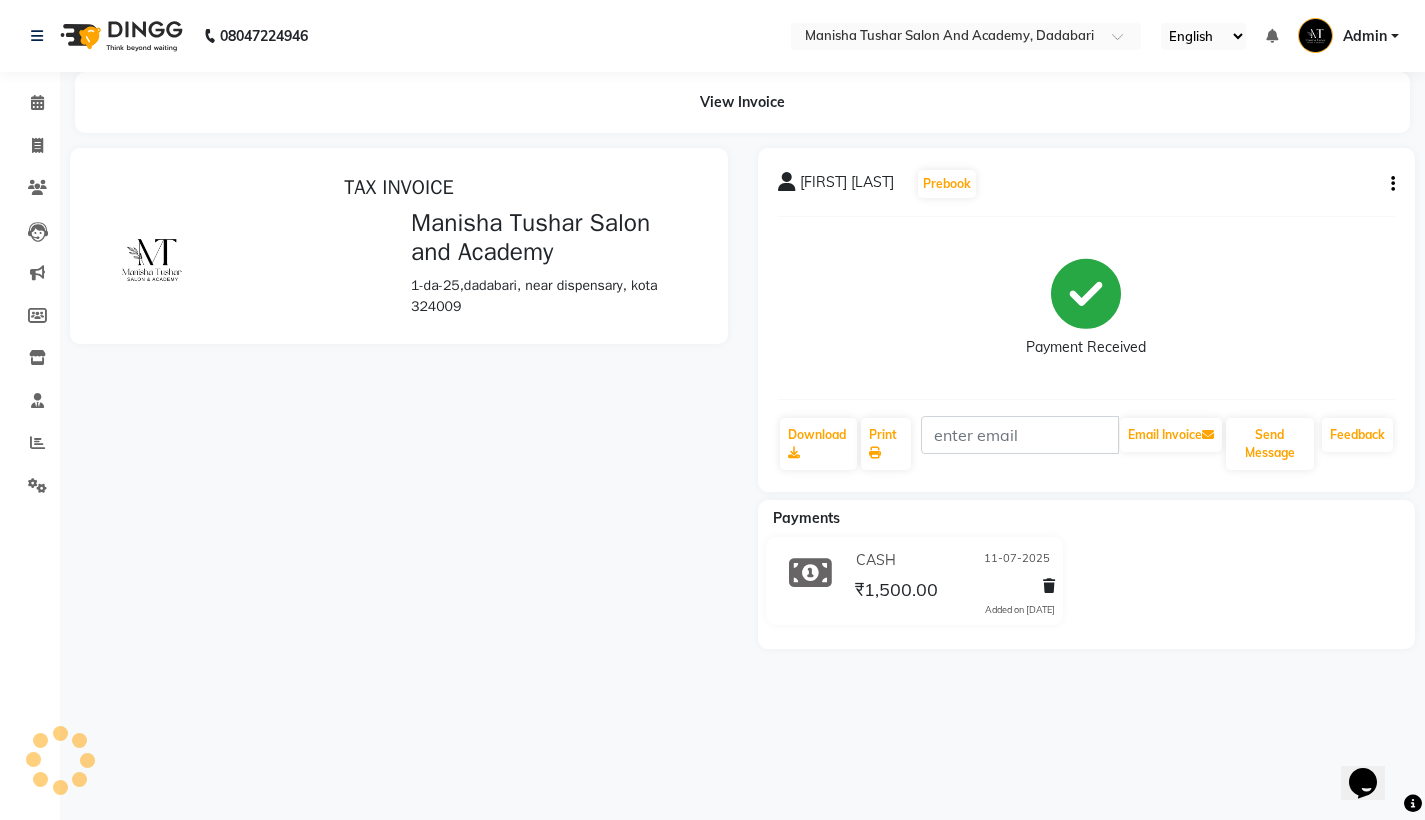 scroll, scrollTop: 0, scrollLeft: 0, axis: both 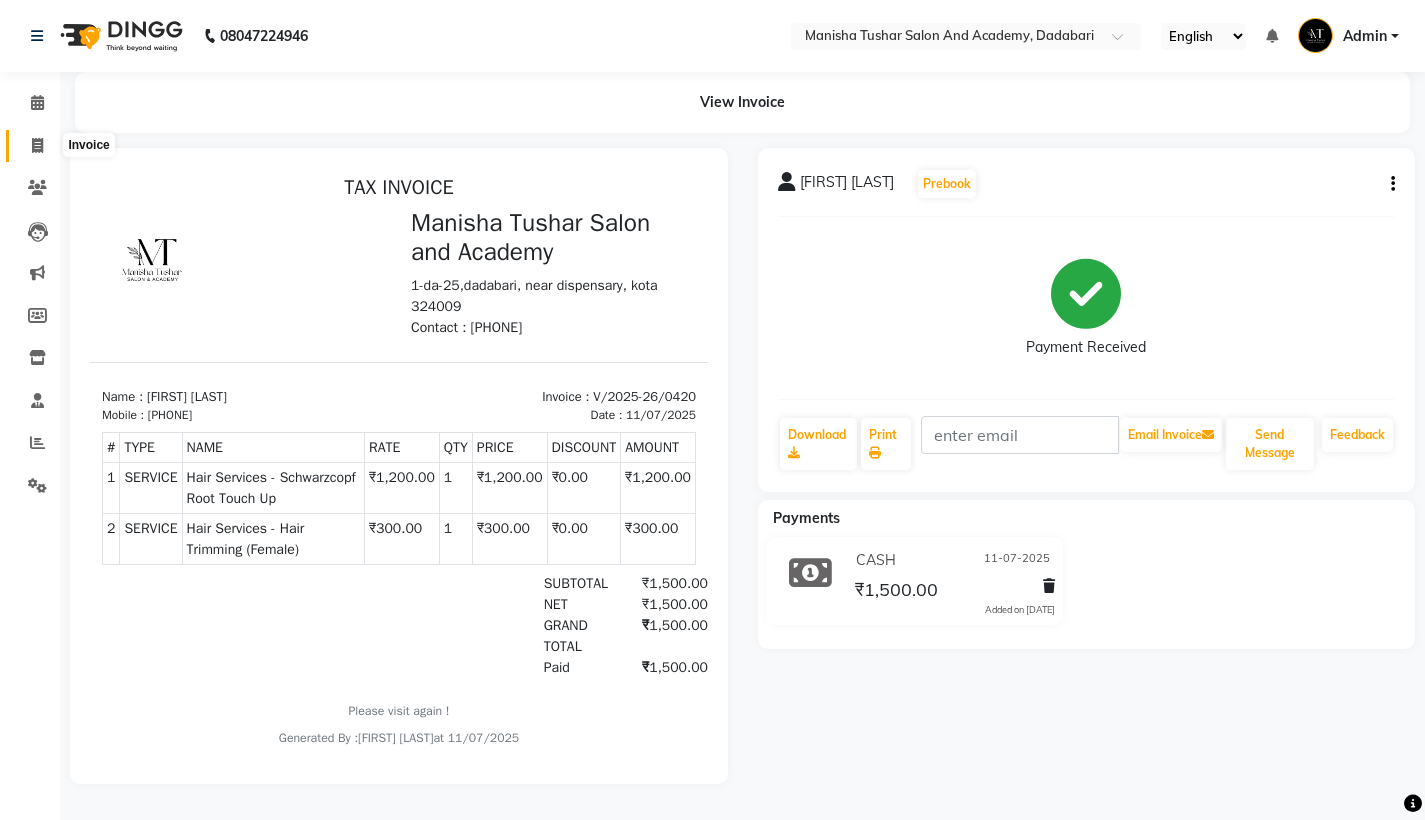 click 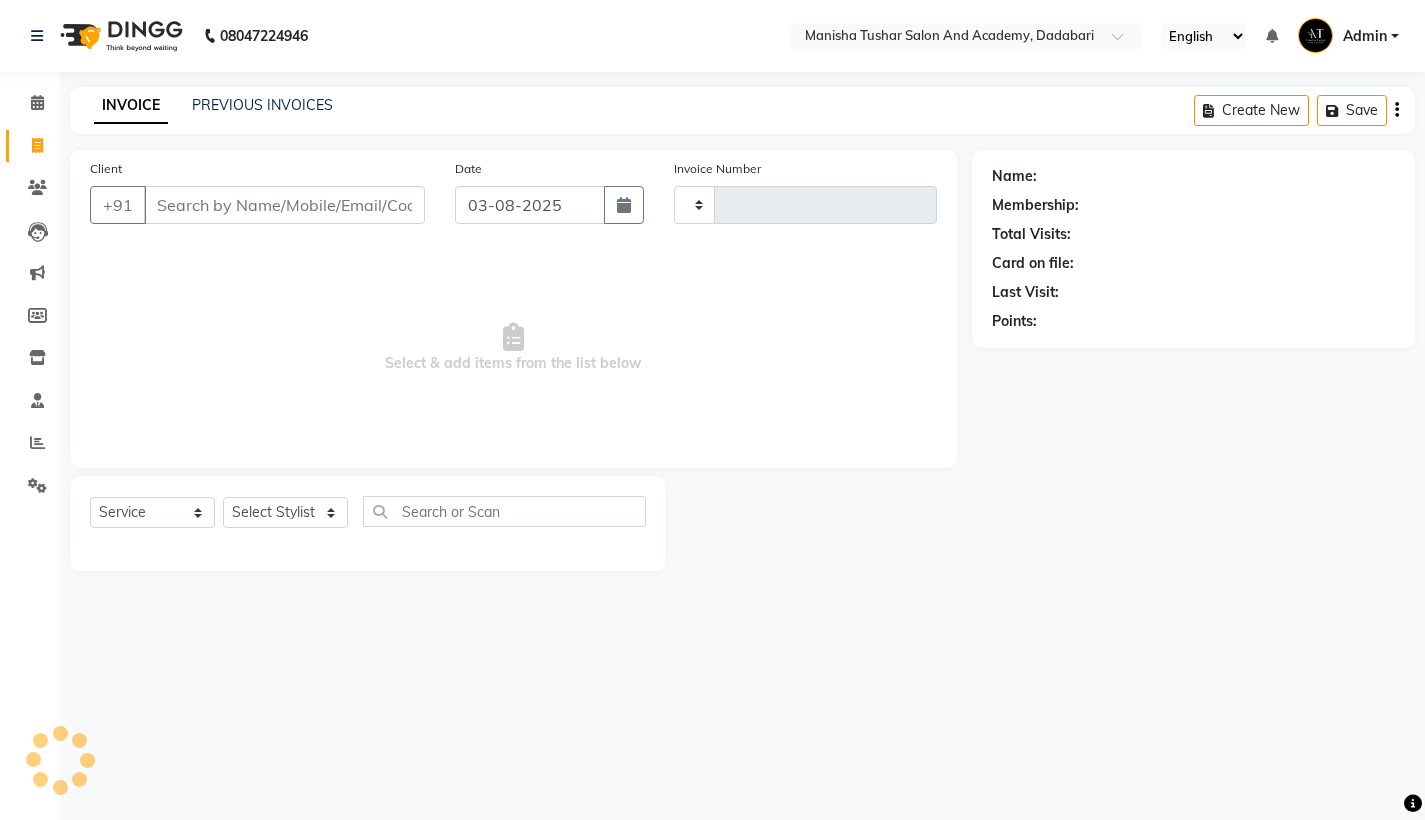 type on "0517" 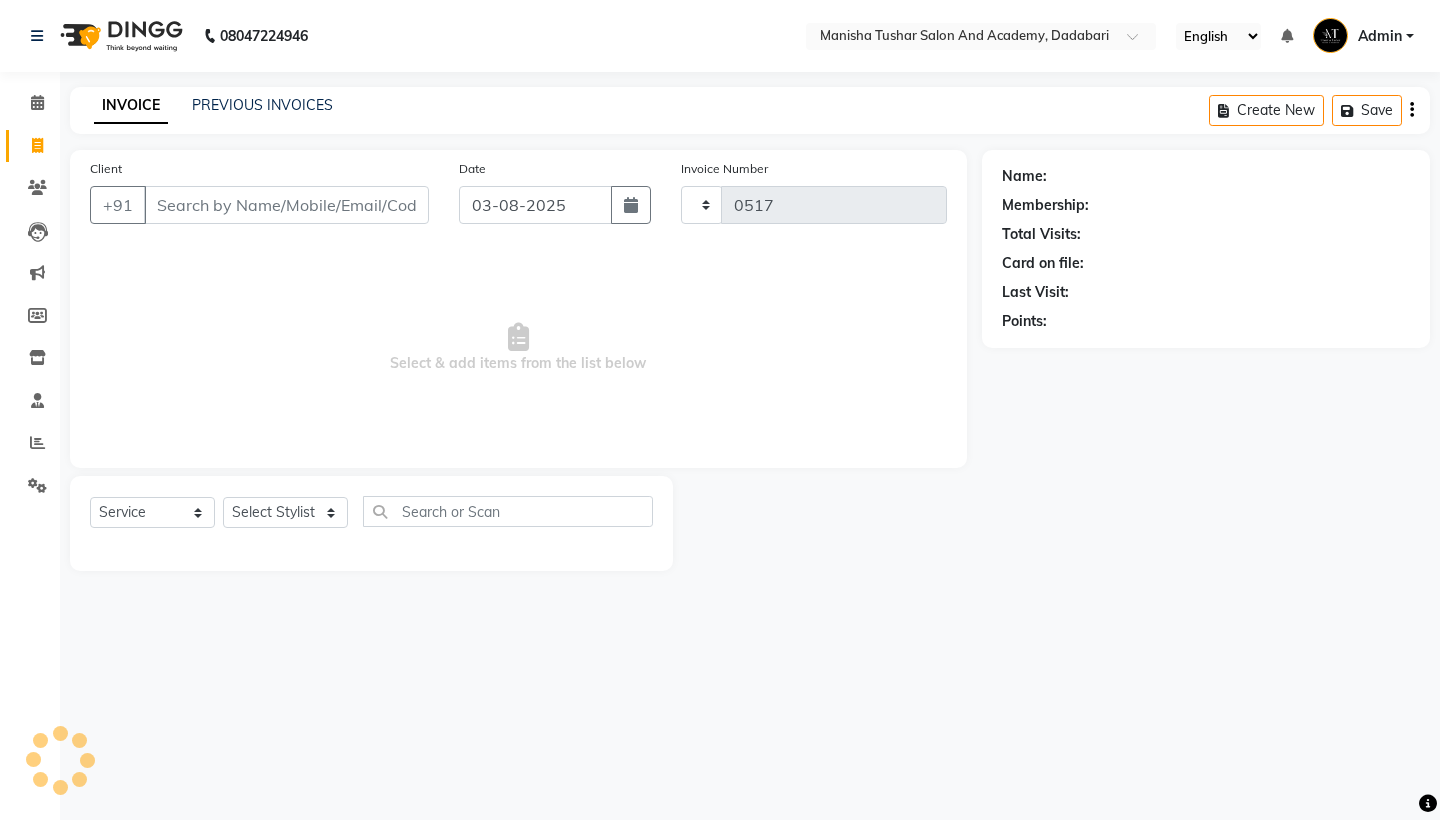 select on "6453" 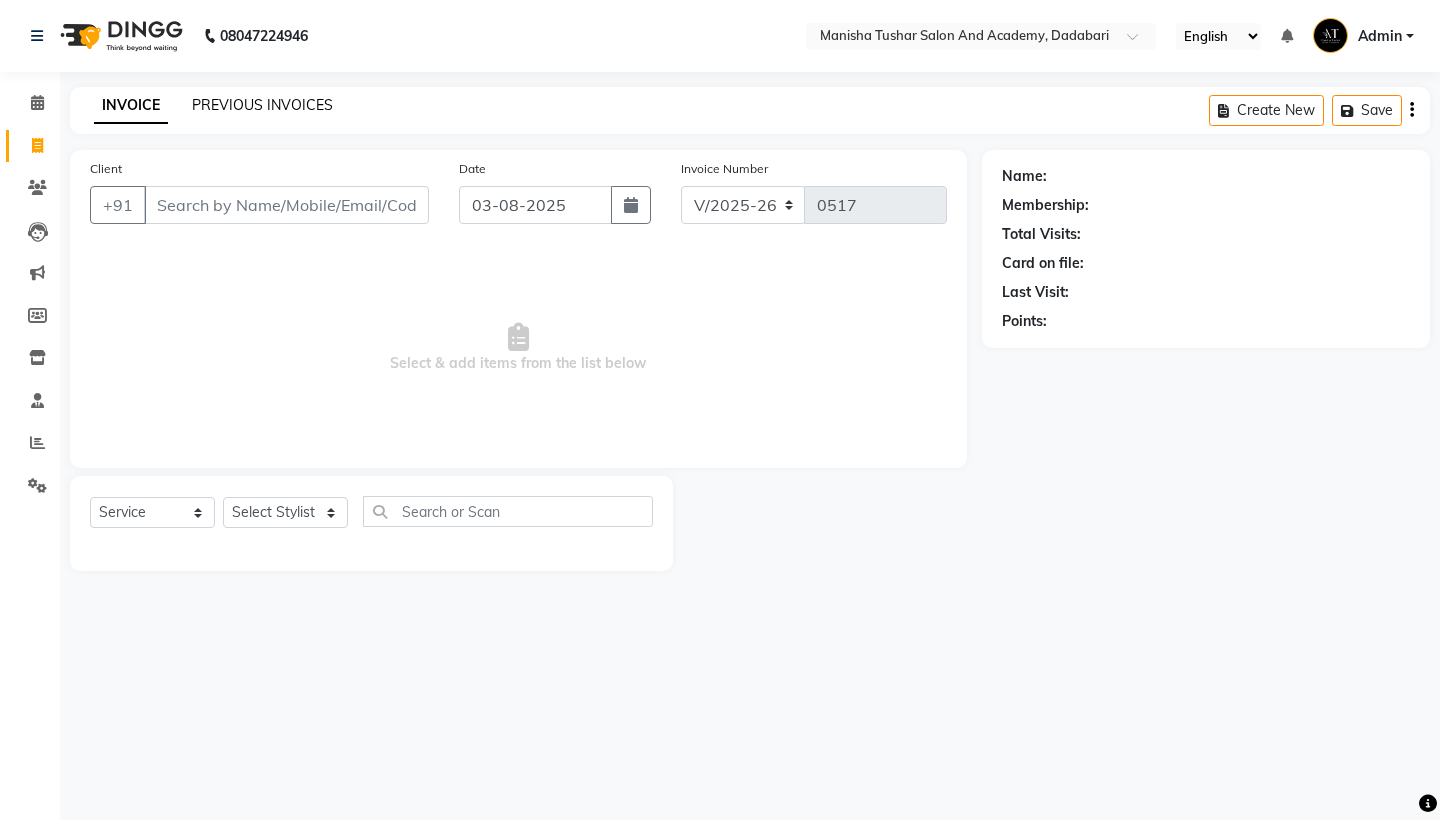 click on "PREVIOUS INVOICES" 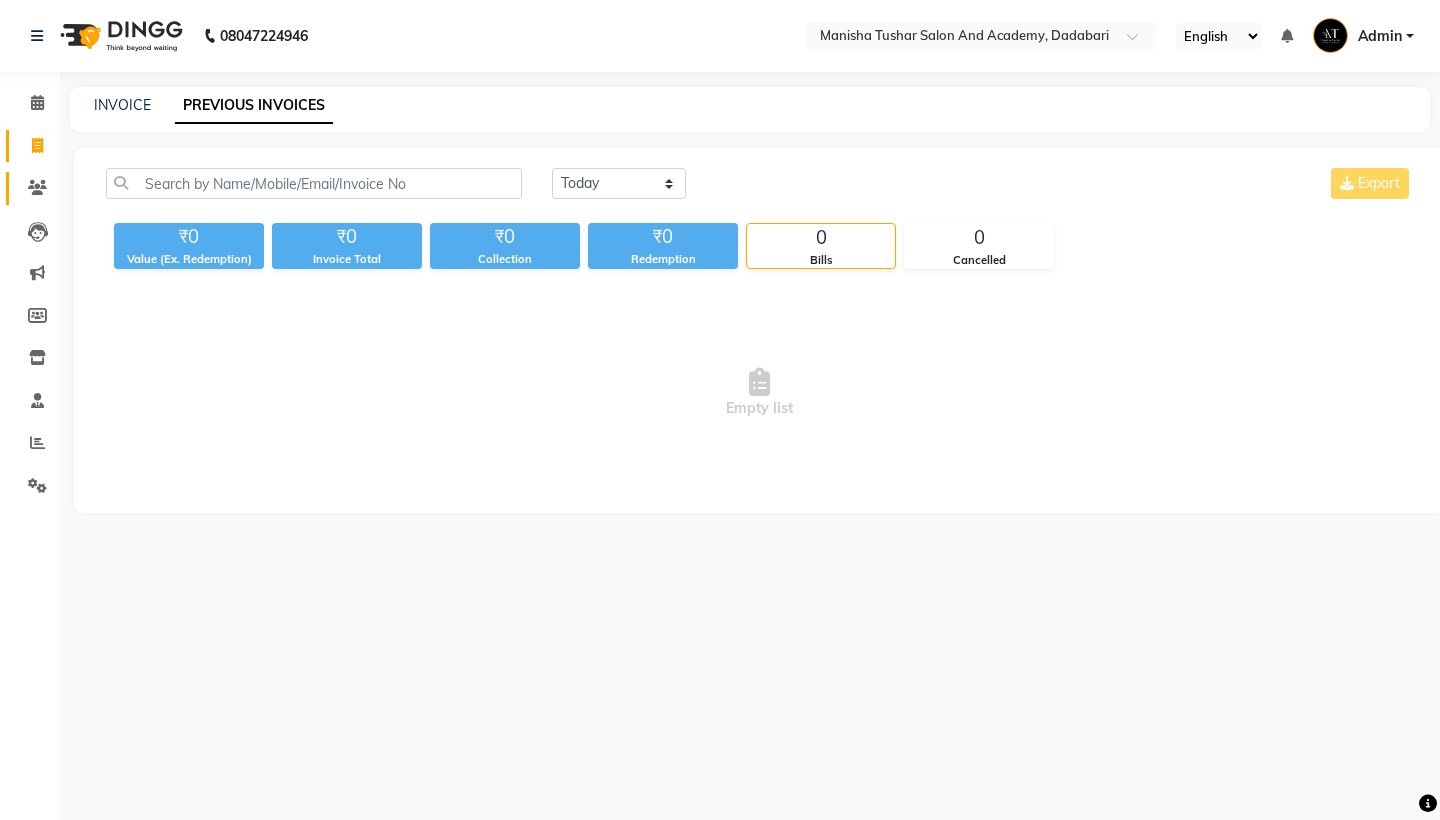 click on "Clients" 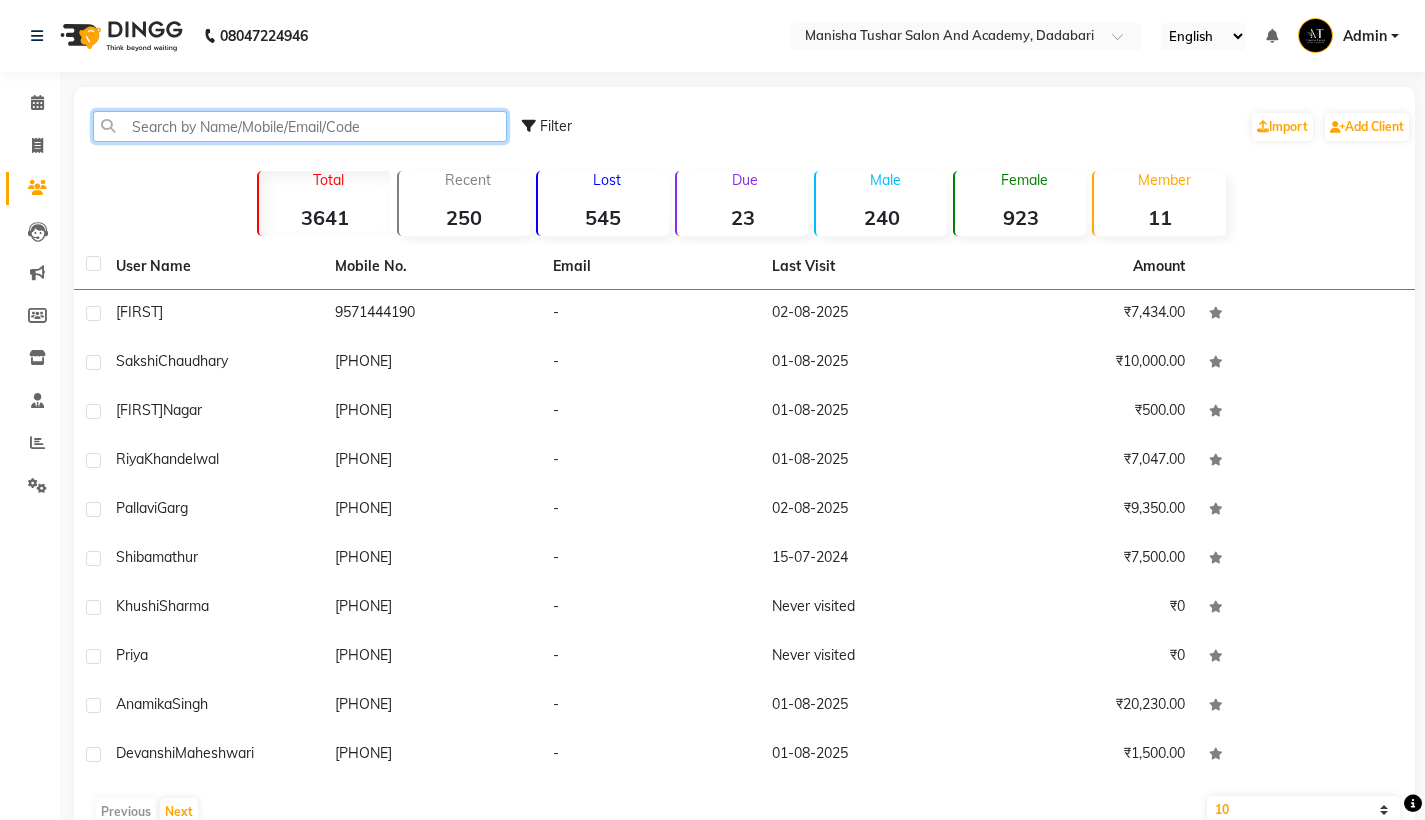 click 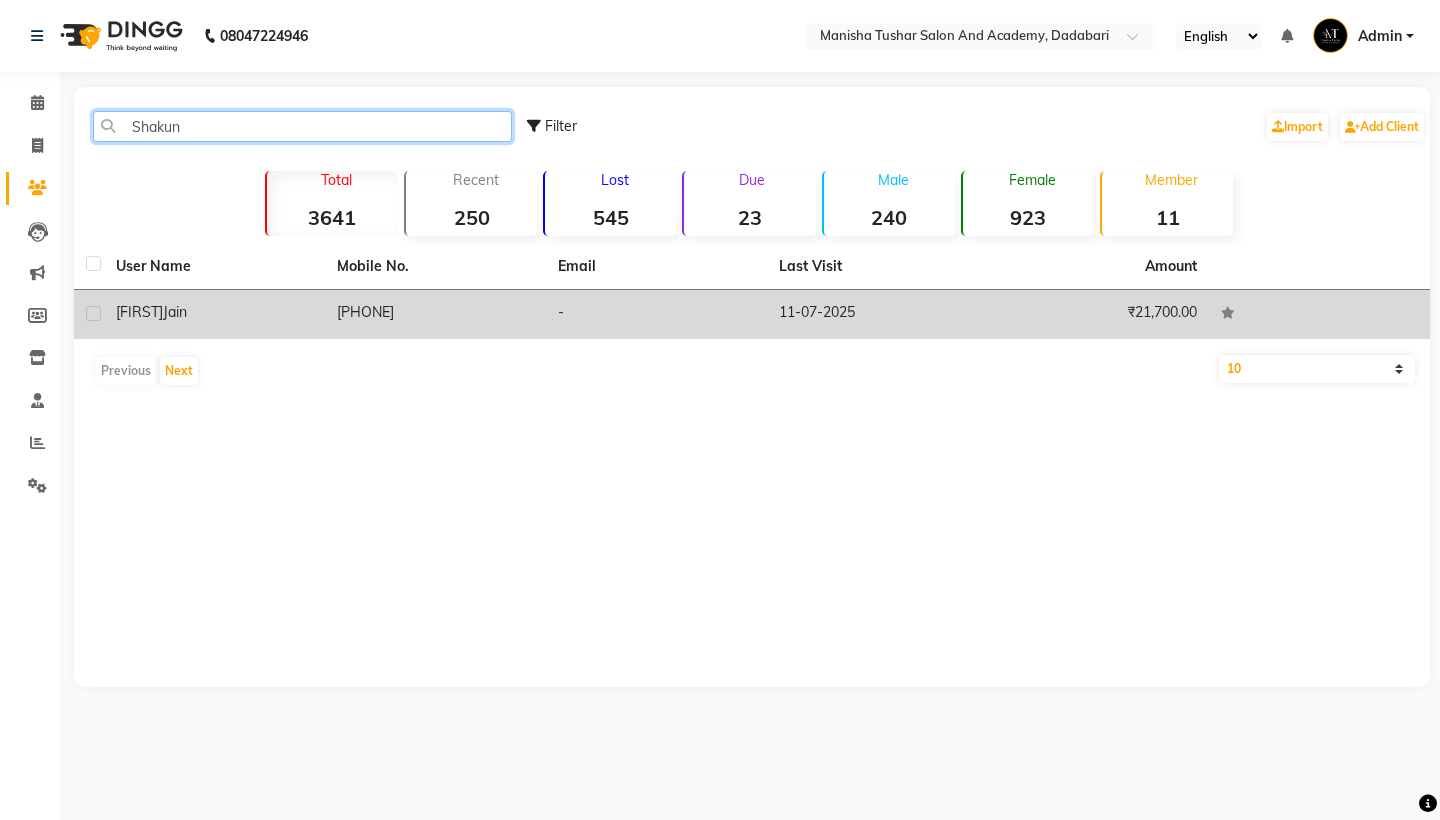 type on "Shakun" 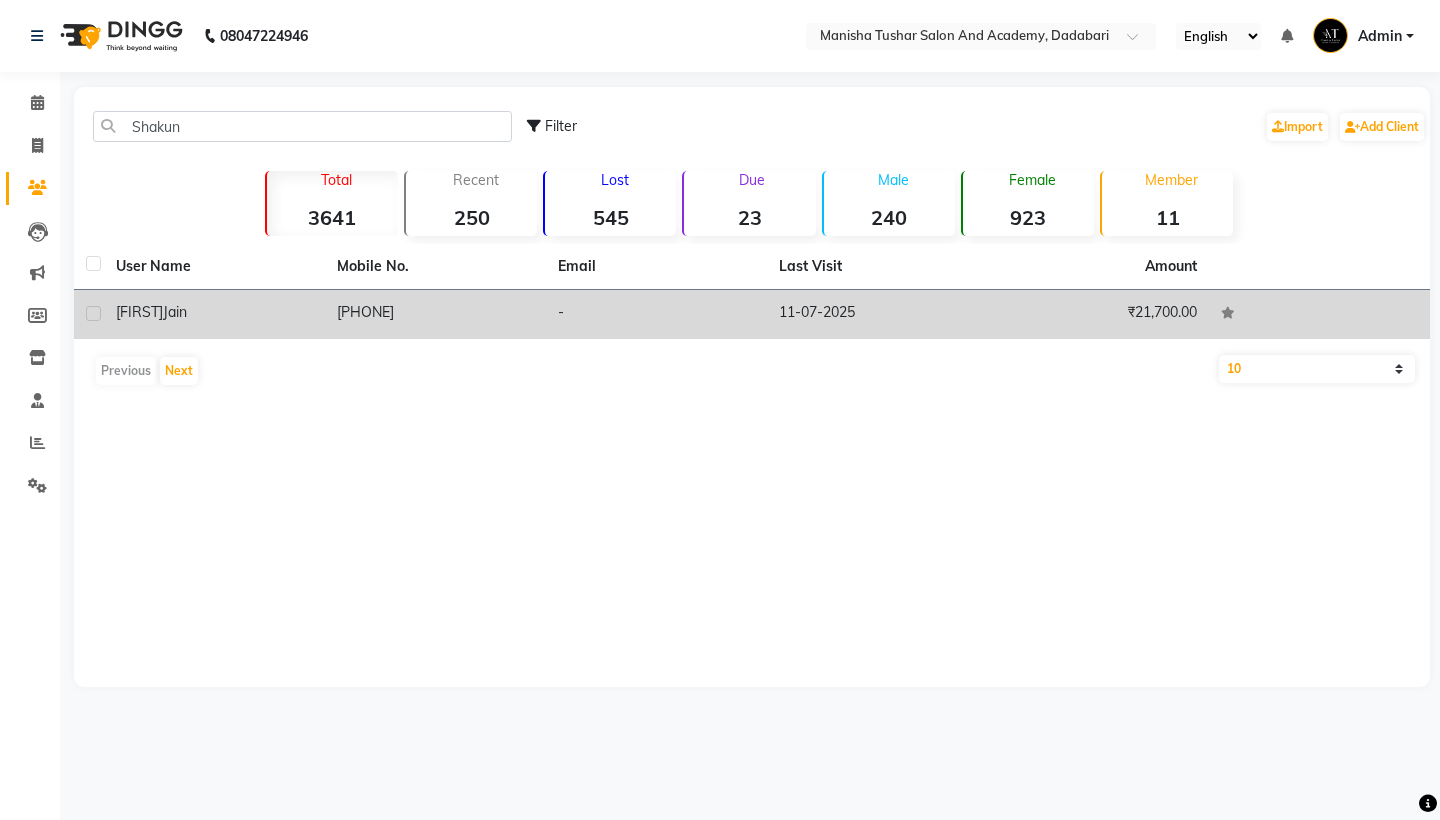 click on "[PHONE]" 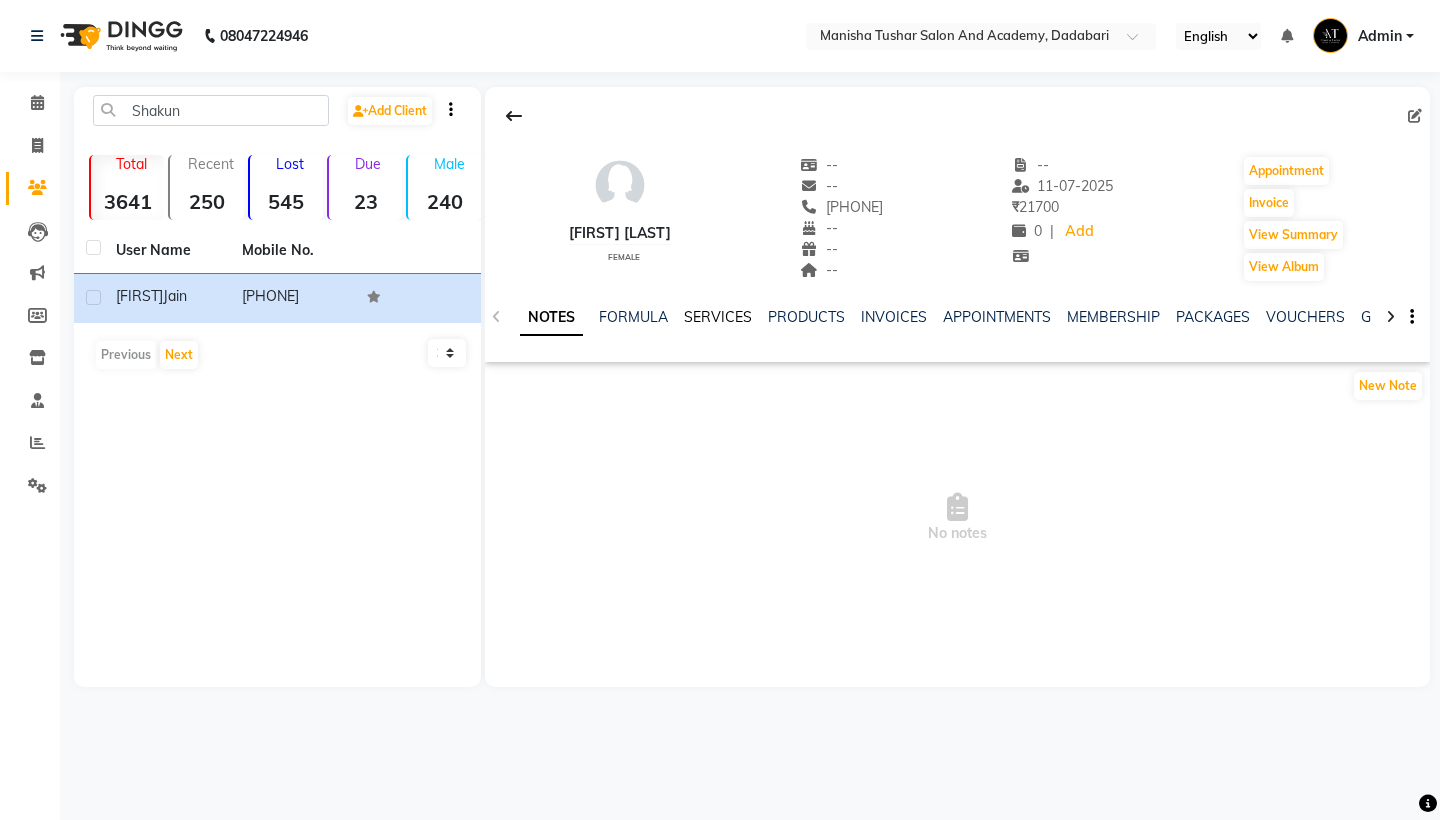 click on "SERVICES" 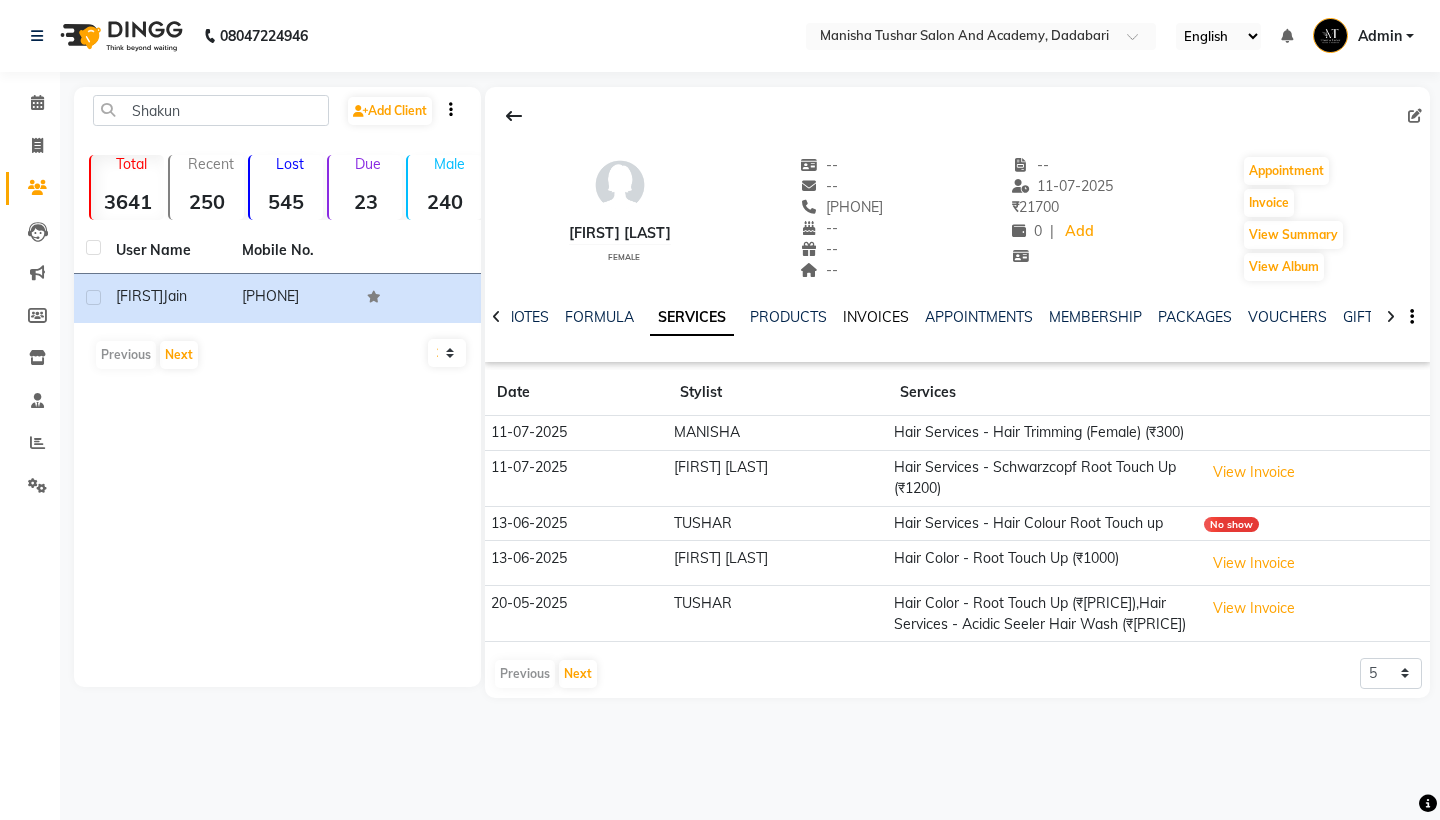 click on "INVOICES" 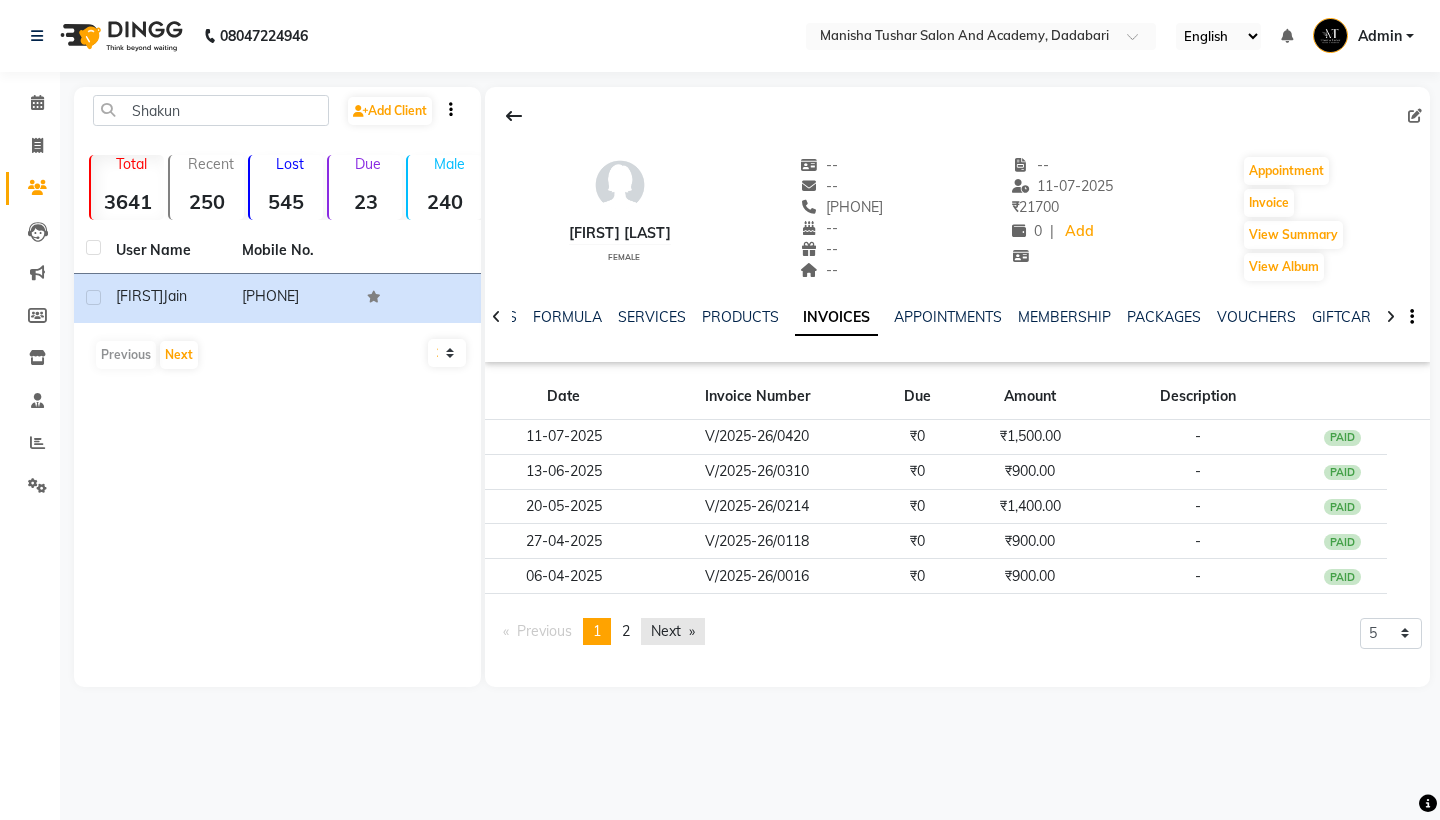 click on "Next  page" 